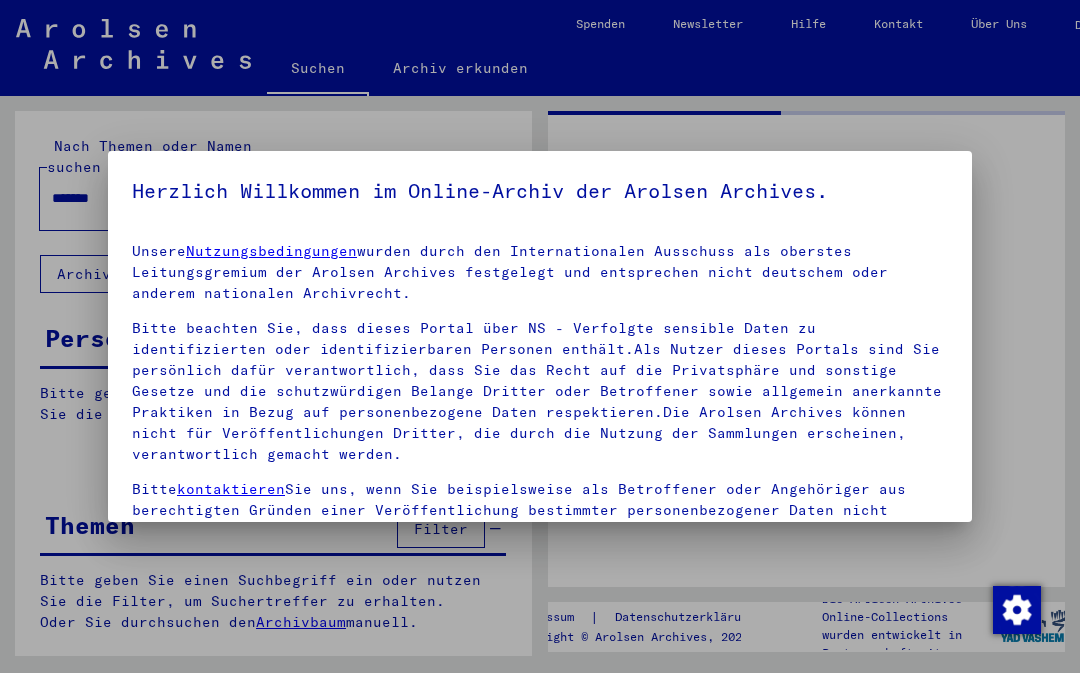 scroll, scrollTop: 0, scrollLeft: 0, axis: both 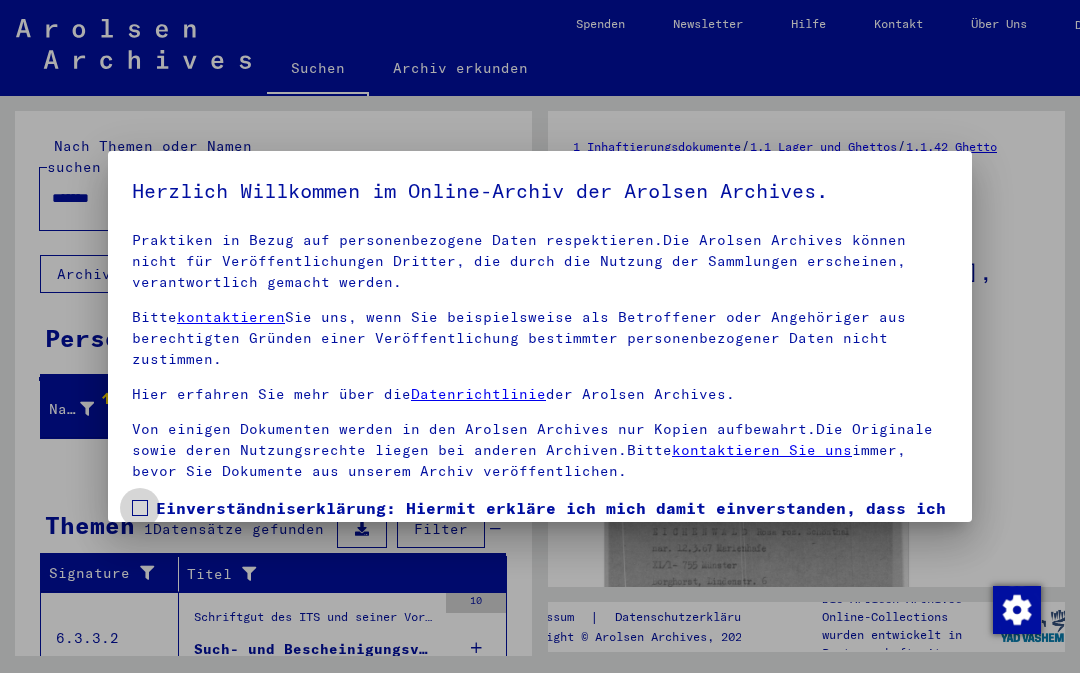 click at bounding box center [140, 508] 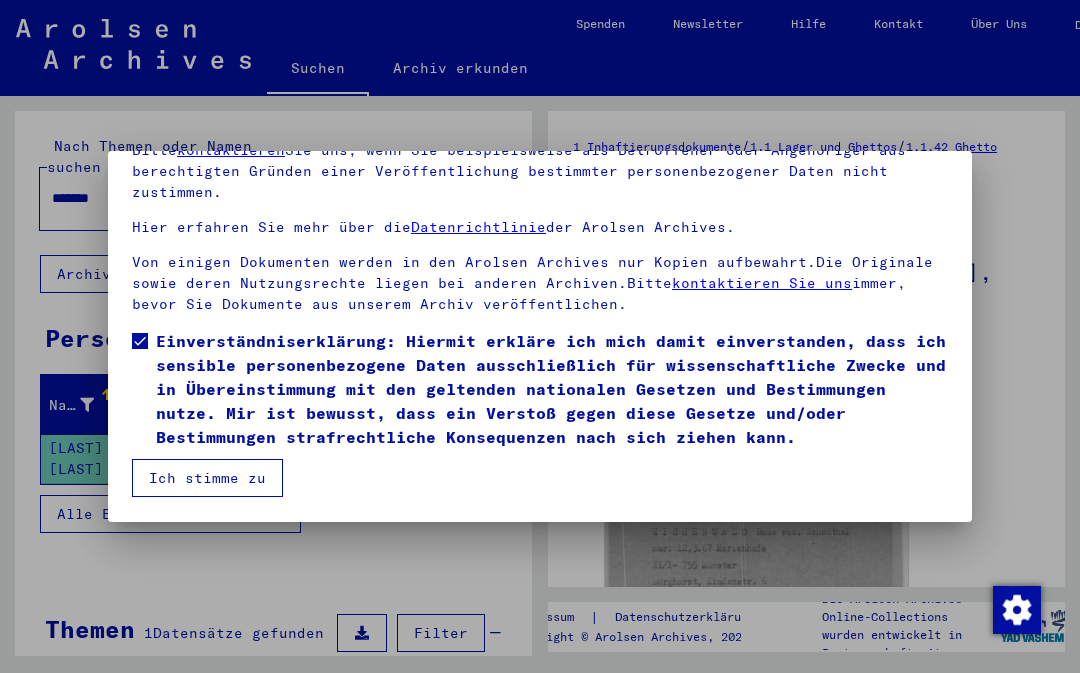 scroll, scrollTop: 168, scrollLeft: 0, axis: vertical 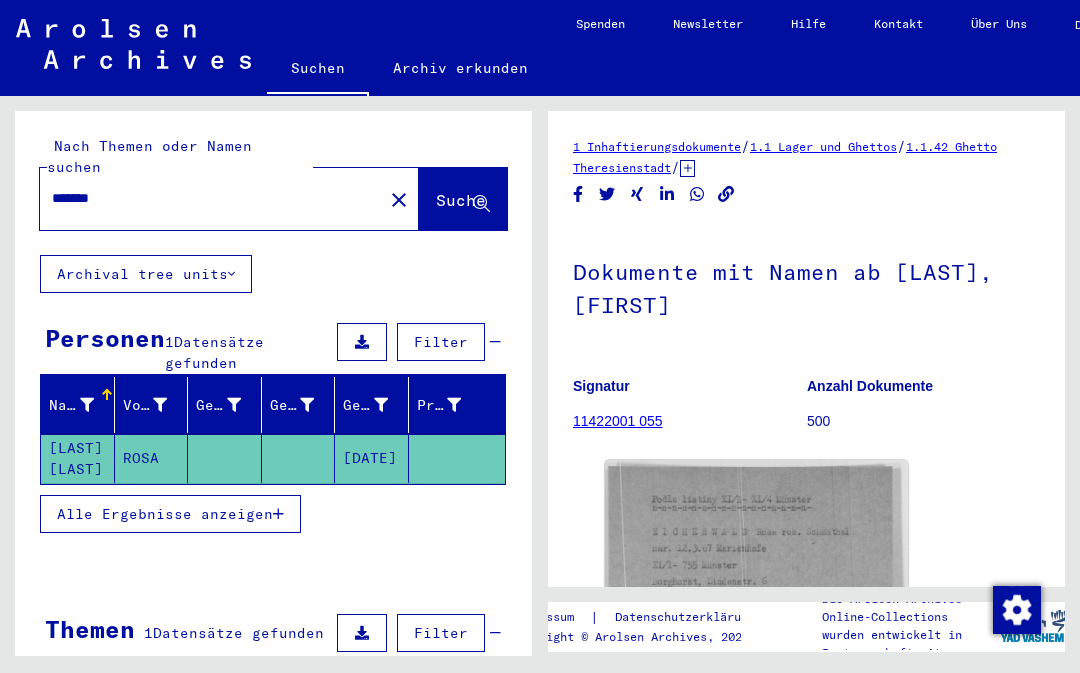 click on "*******" at bounding box center [211, 198] 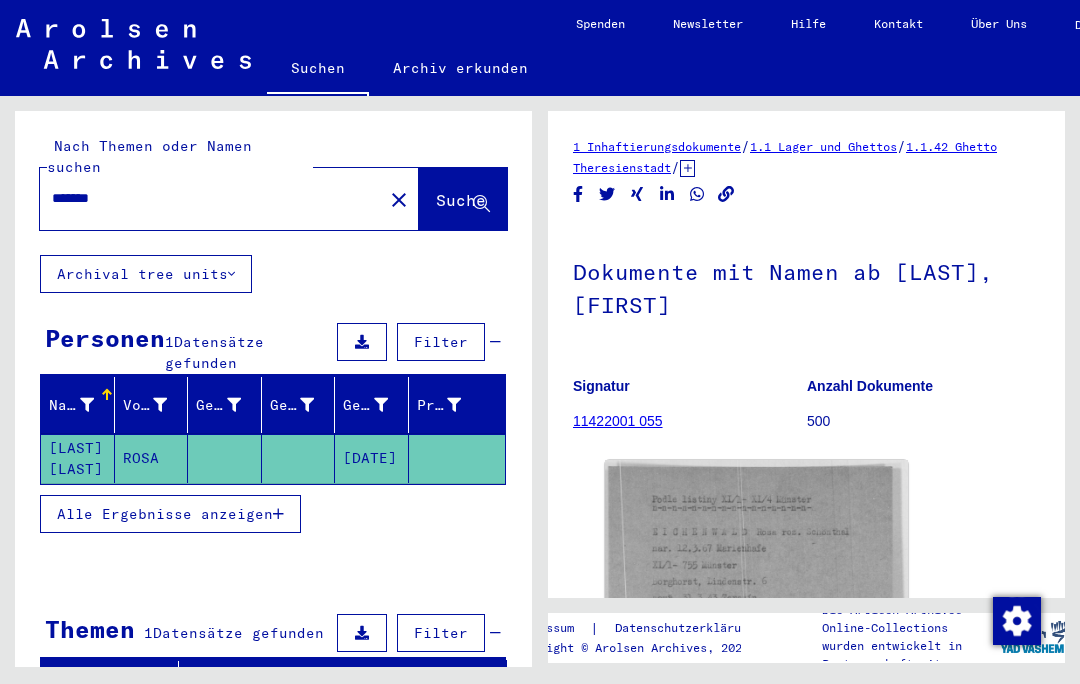 click on "close" 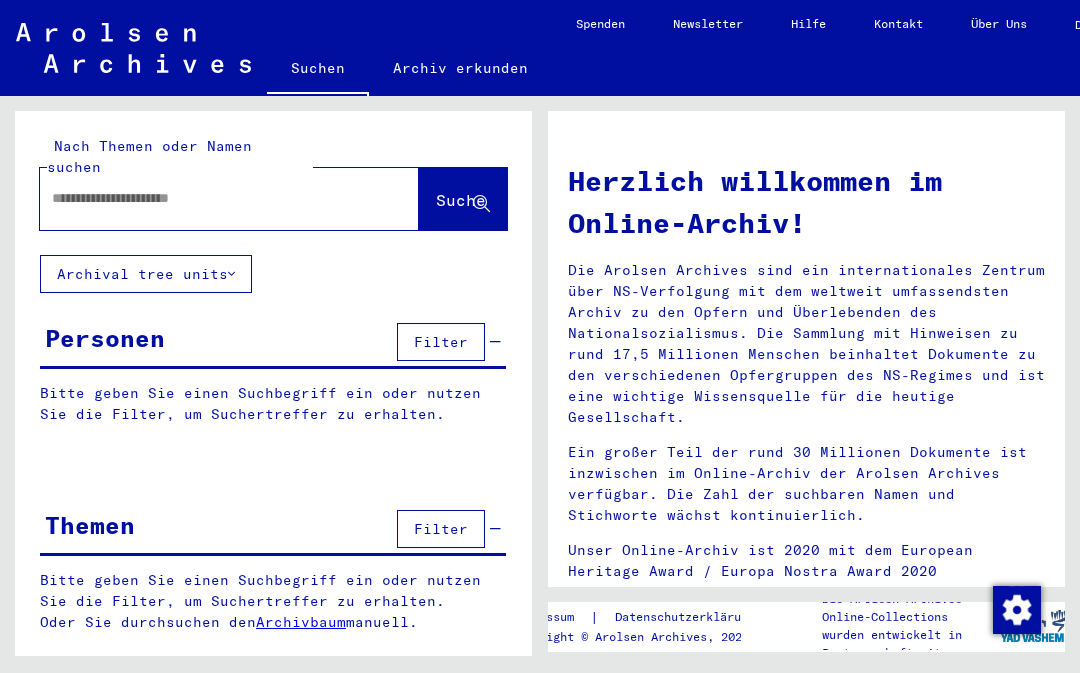 click on "Nach Themen oder Namen suchen" 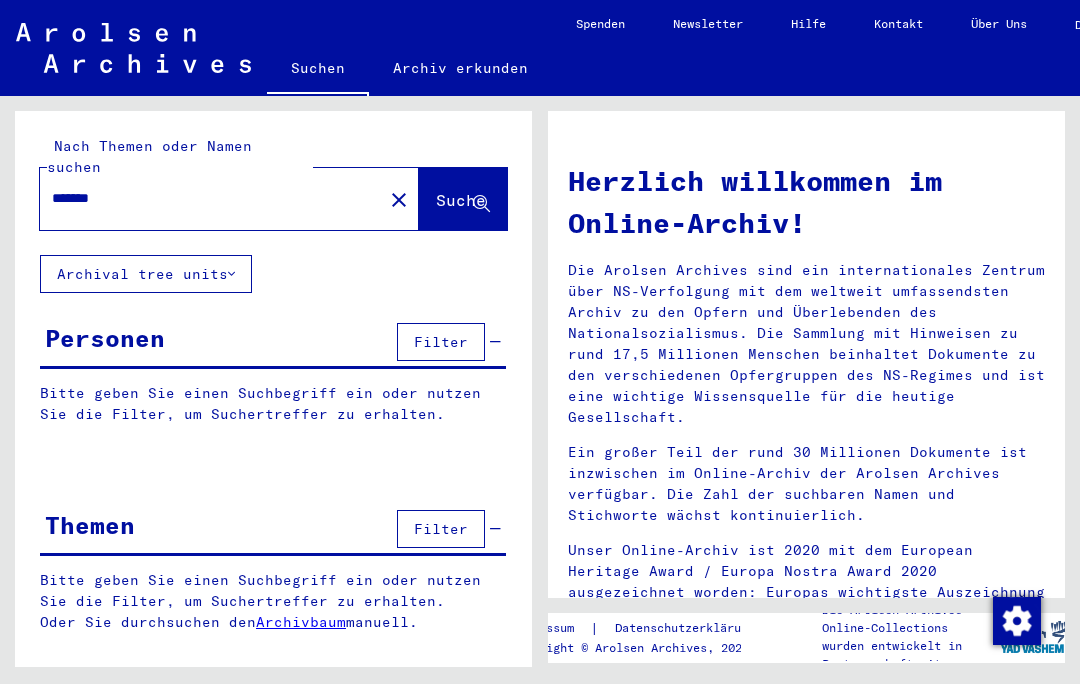 type on "*******" 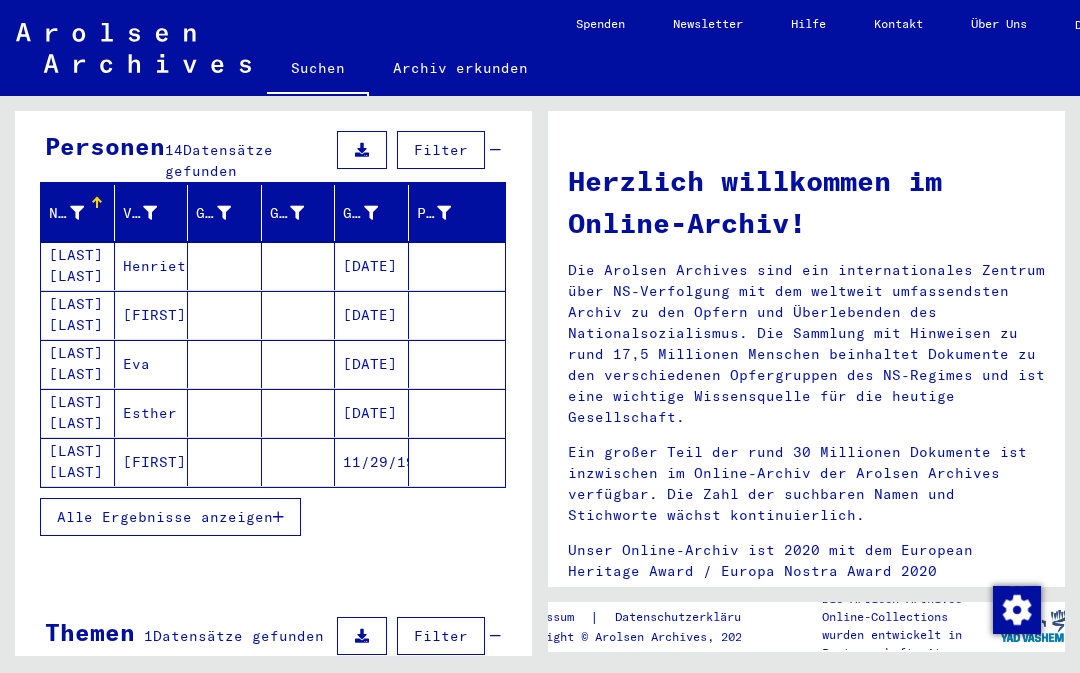 scroll, scrollTop: 194, scrollLeft: 0, axis: vertical 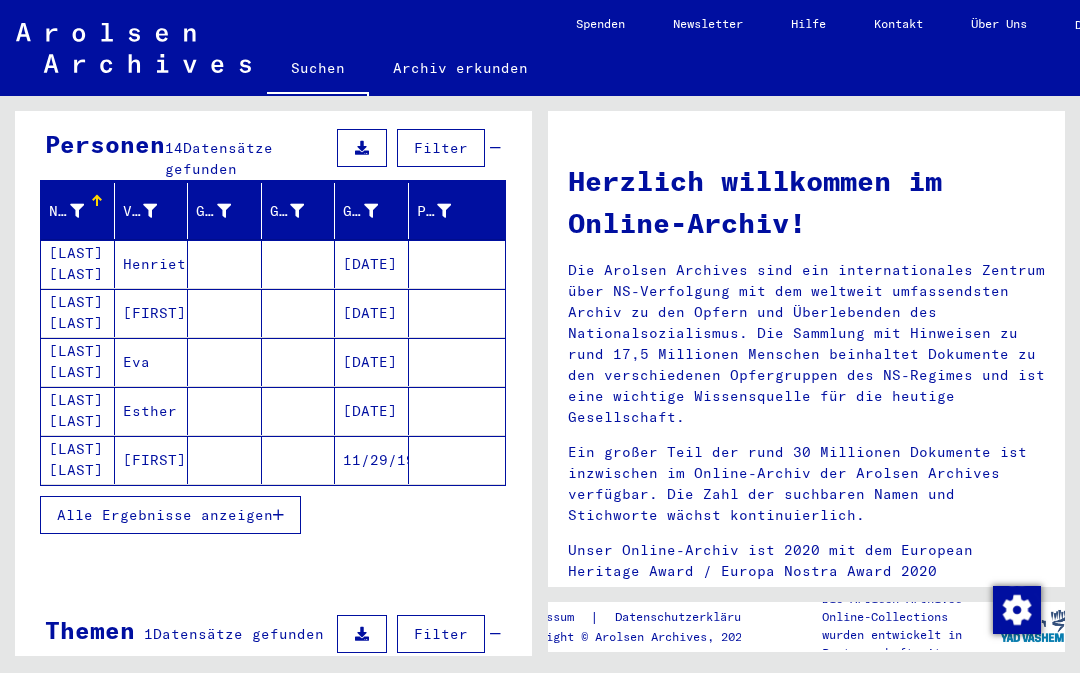 click at bounding box center [278, 515] 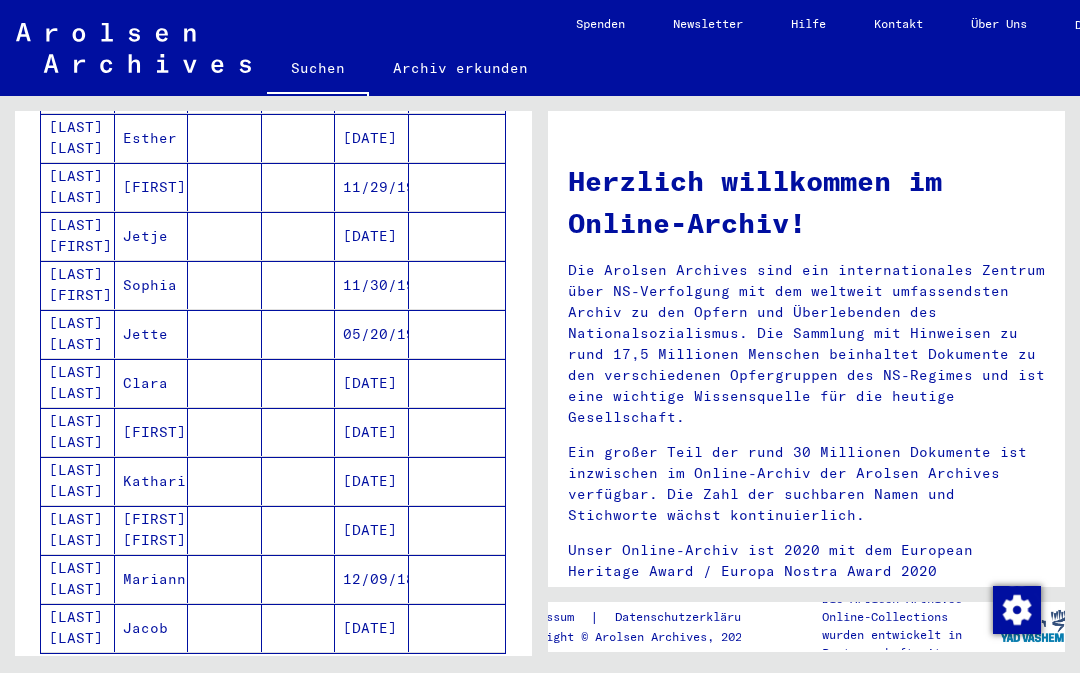 scroll, scrollTop: 468, scrollLeft: 0, axis: vertical 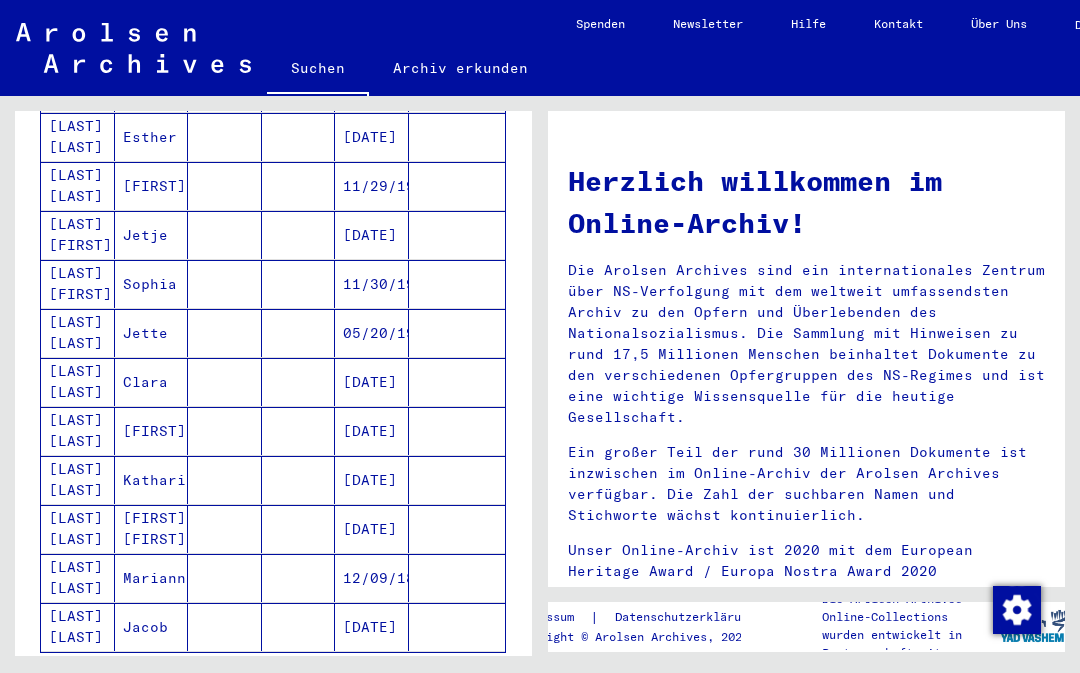 click on "[LAST] [LAST]" at bounding box center (78, 529) 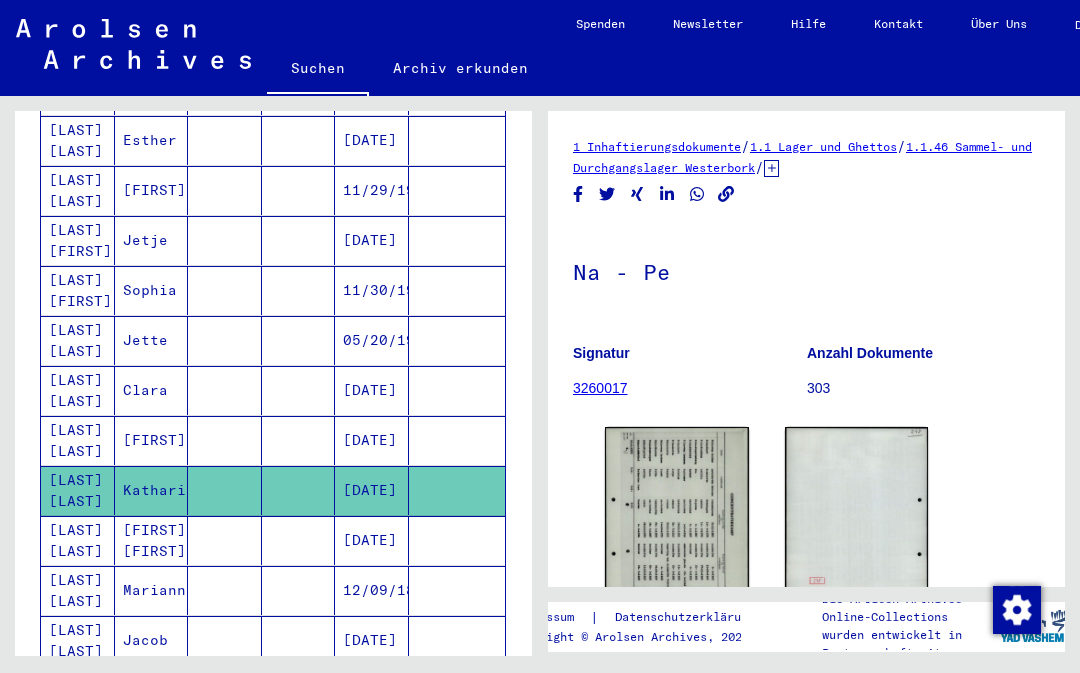 scroll, scrollTop: 0, scrollLeft: 0, axis: both 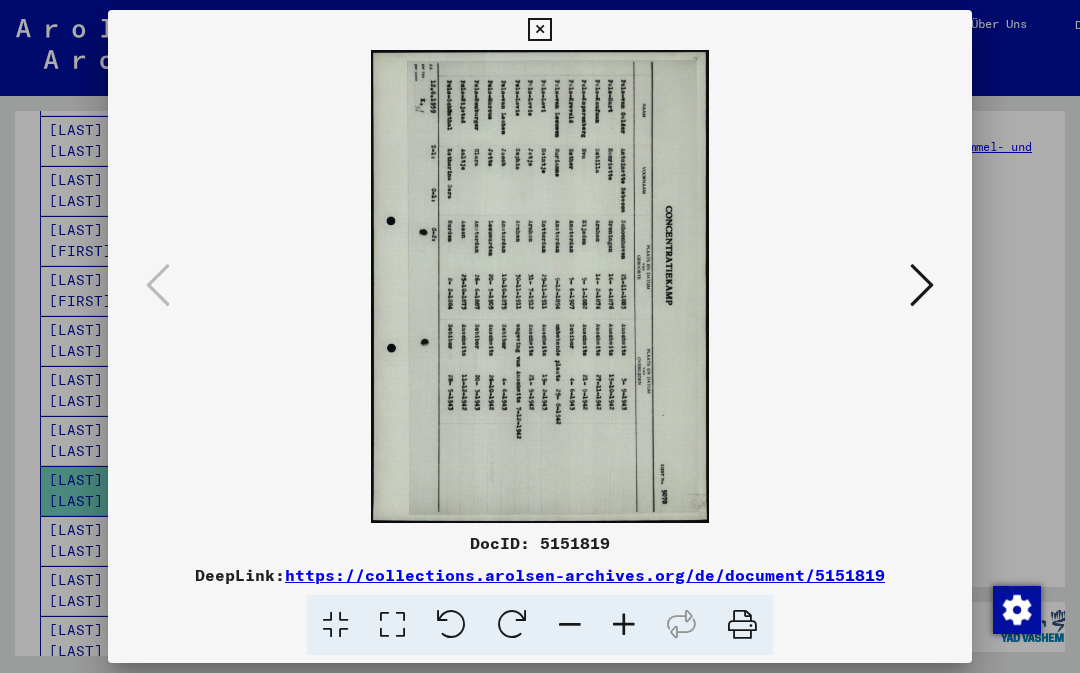 click at bounding box center [742, 625] 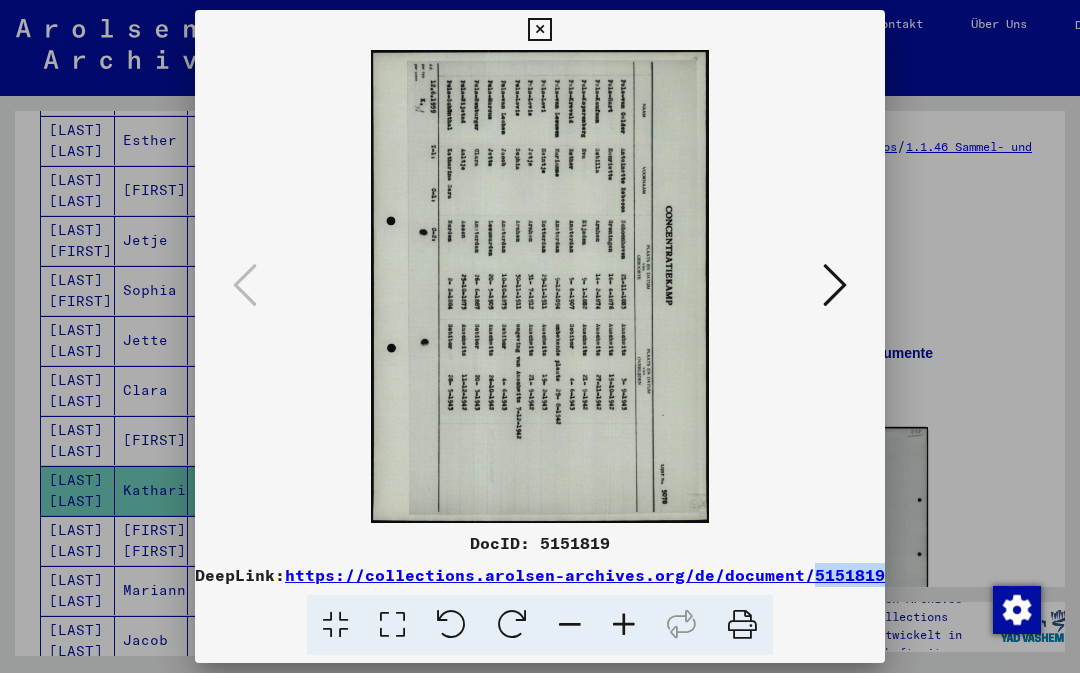 click at bounding box center (540, 286) 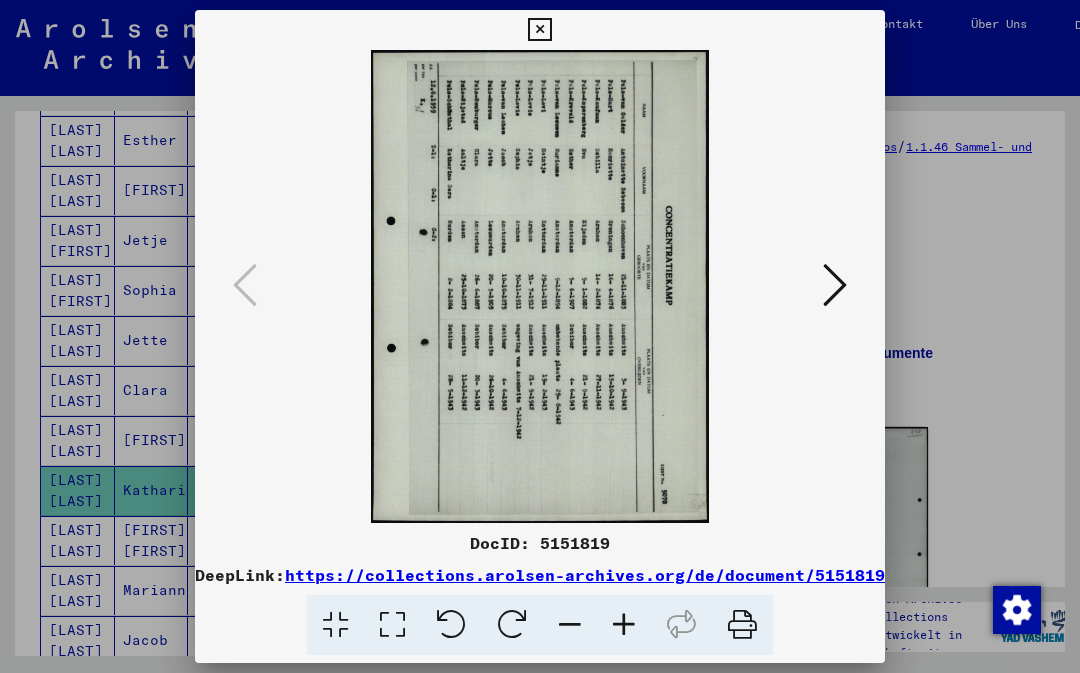 click at bounding box center (539, 30) 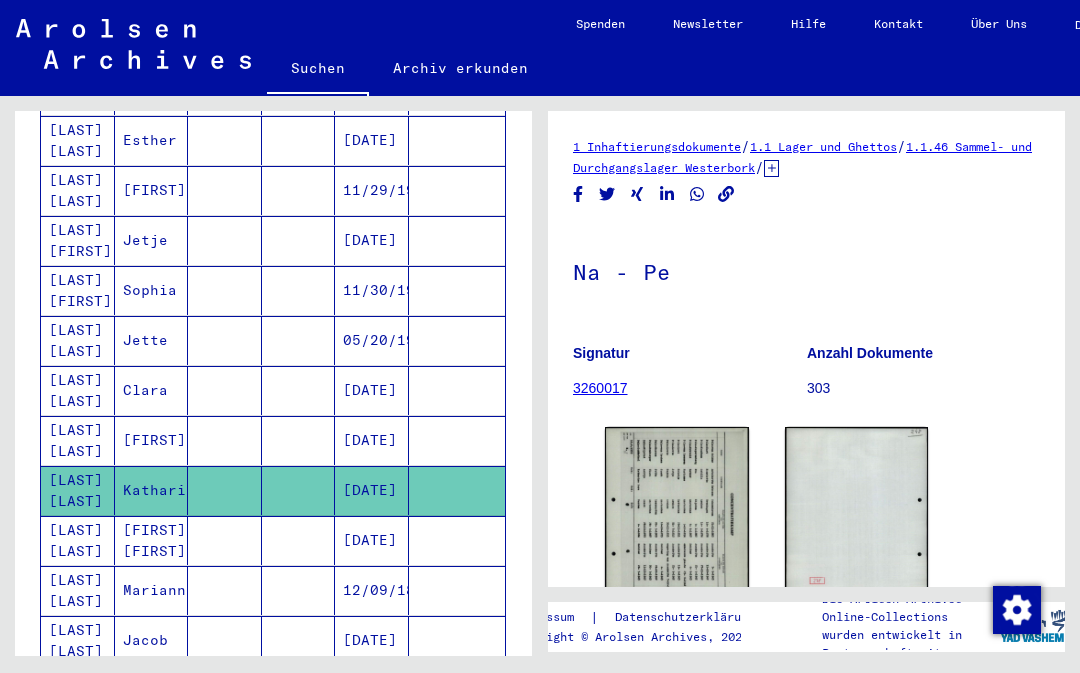 scroll, scrollTop: 0, scrollLeft: 0, axis: both 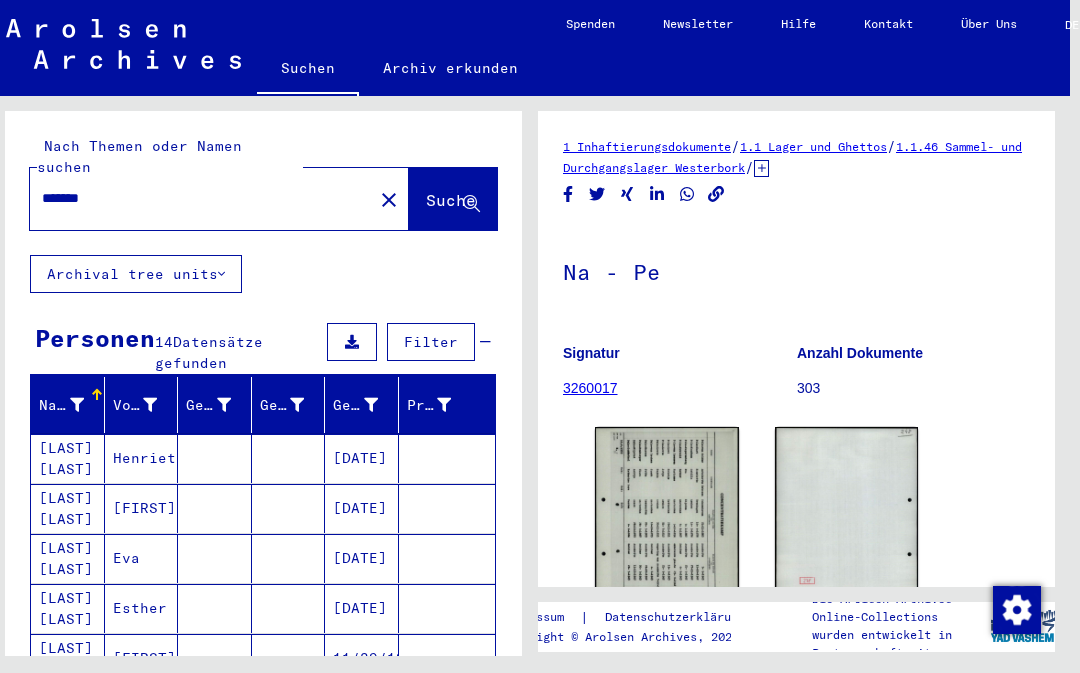 click on "*******" at bounding box center [201, 198] 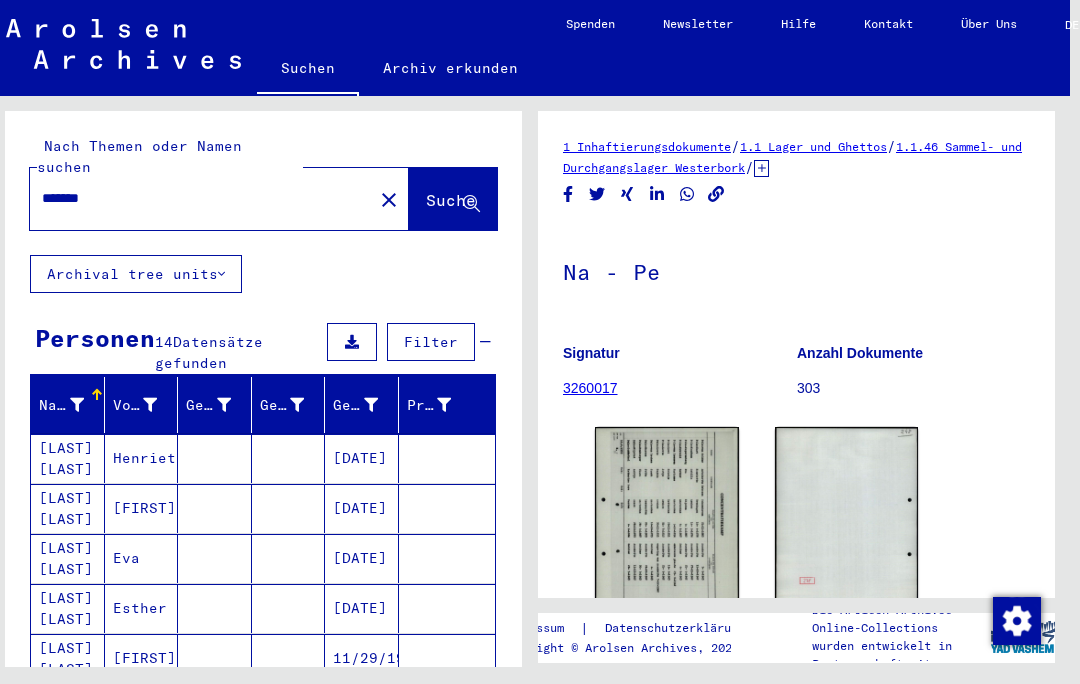 click on "close" 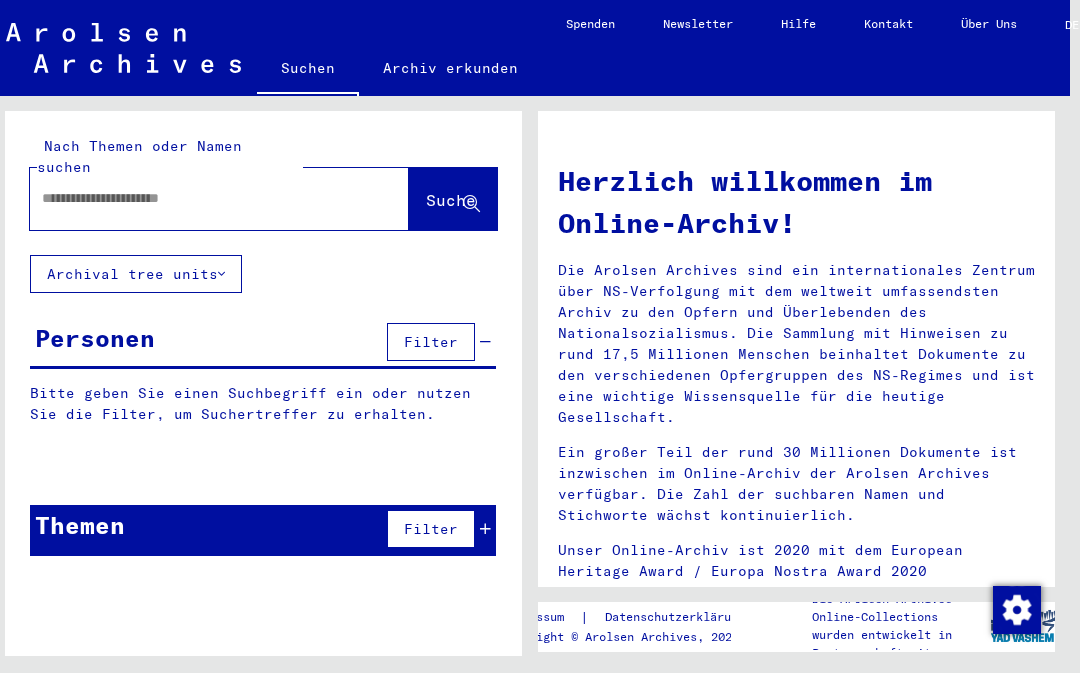 click at bounding box center [195, 198] 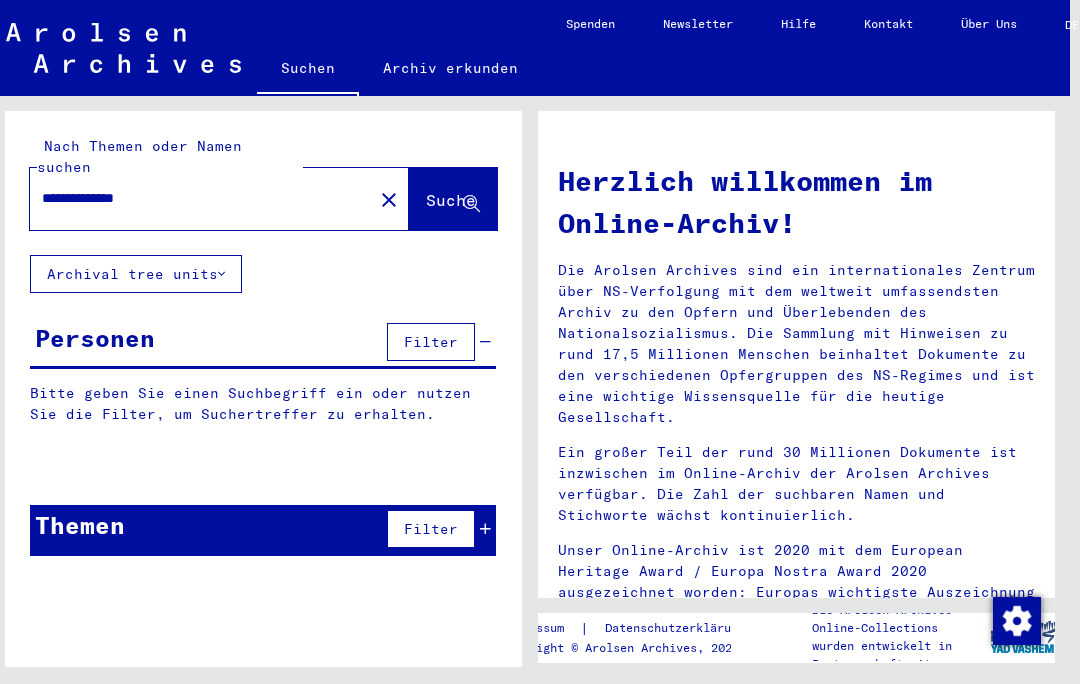 type on "**********" 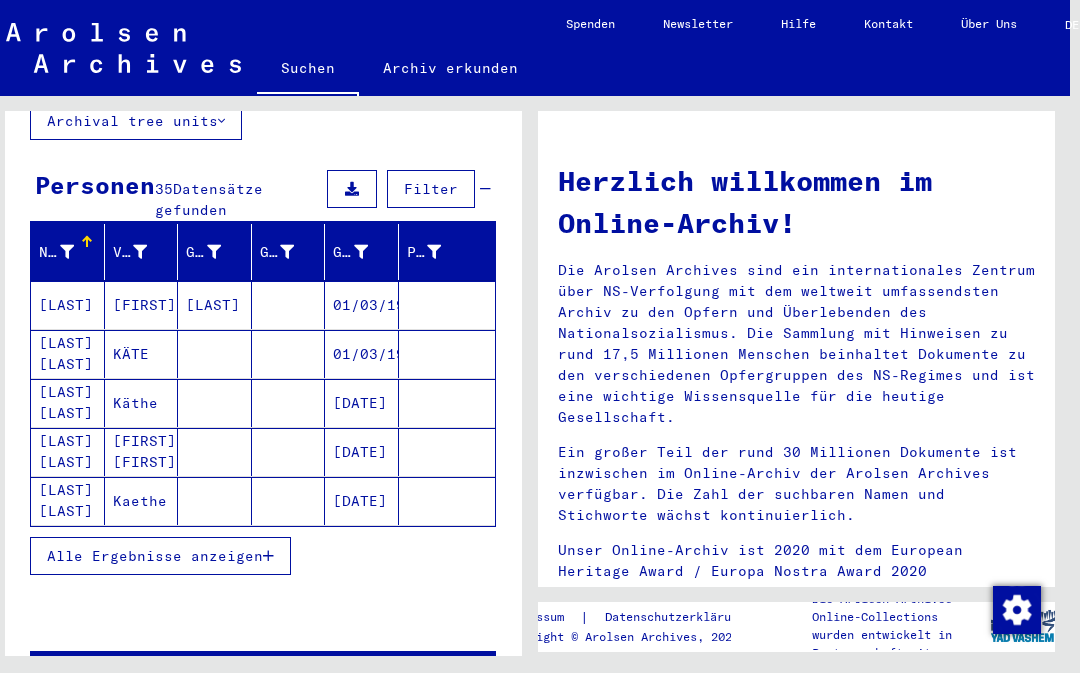 scroll, scrollTop: 166, scrollLeft: 0, axis: vertical 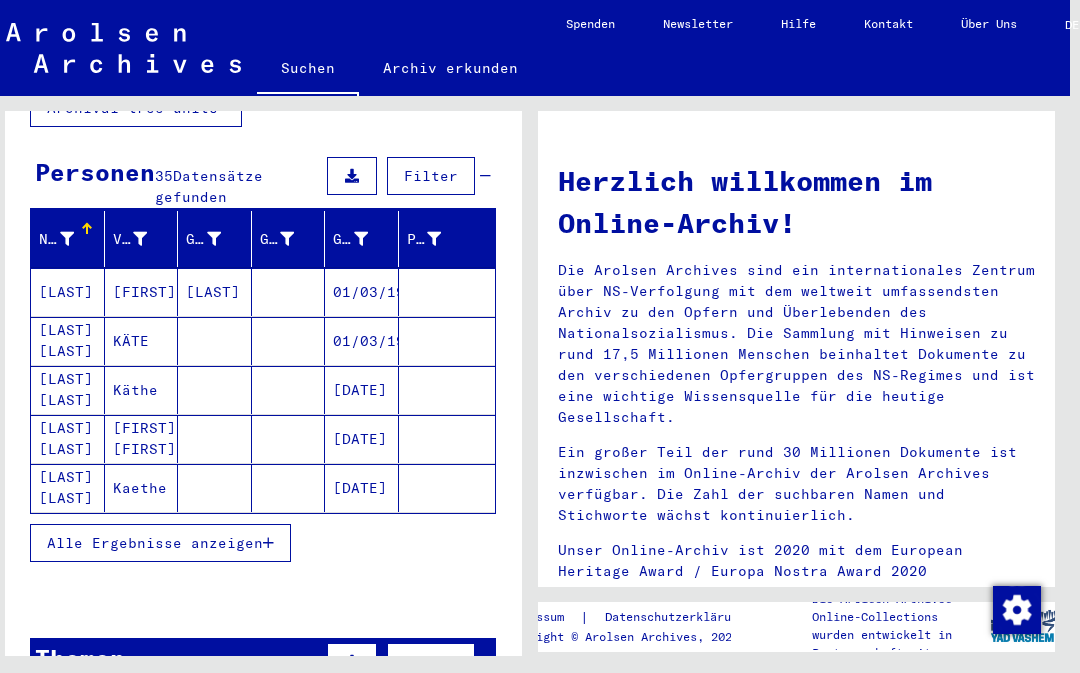 click on "Alle Ergebnisse anzeigen" at bounding box center [155, 543] 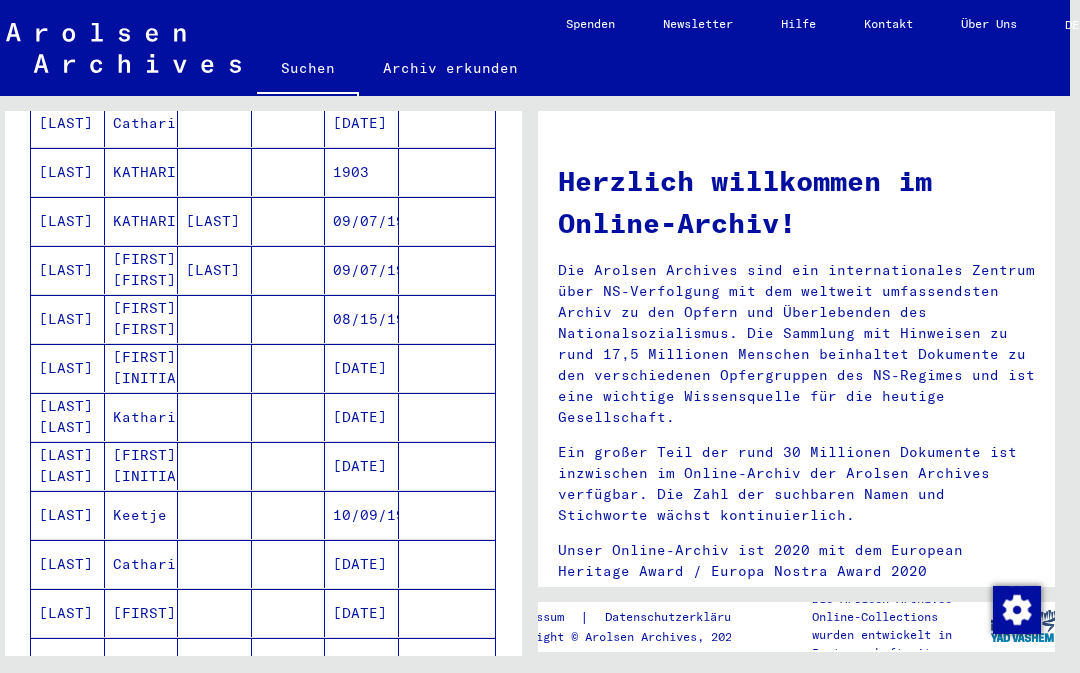 scroll, scrollTop: 926, scrollLeft: 0, axis: vertical 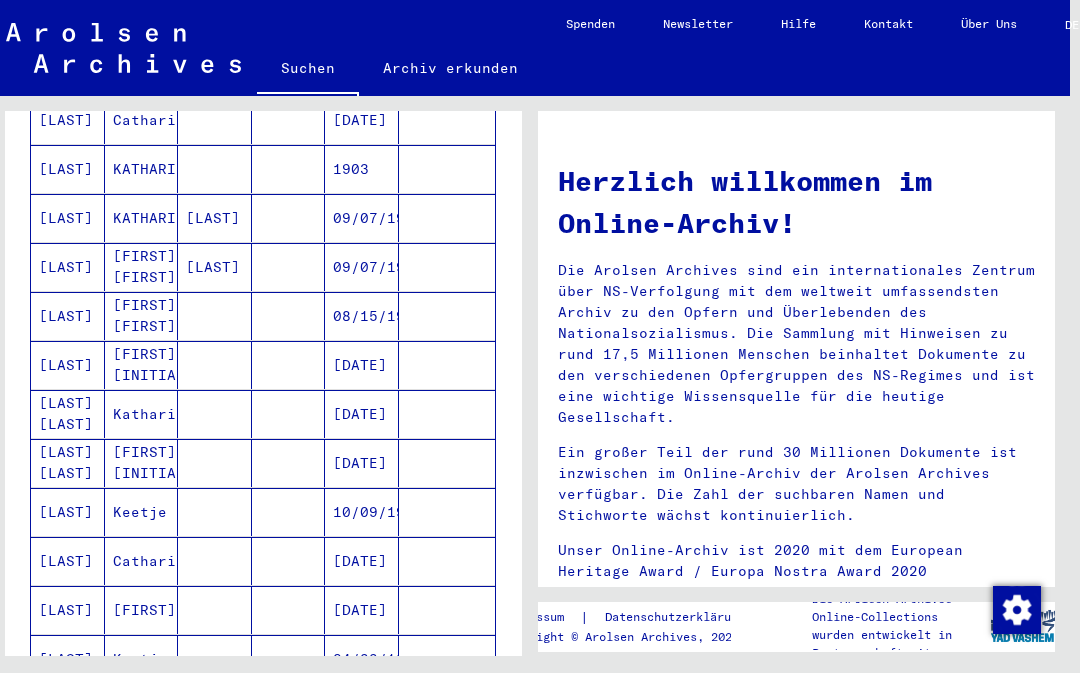 click on "[FIRST] [INITIAL]" at bounding box center [142, 512] 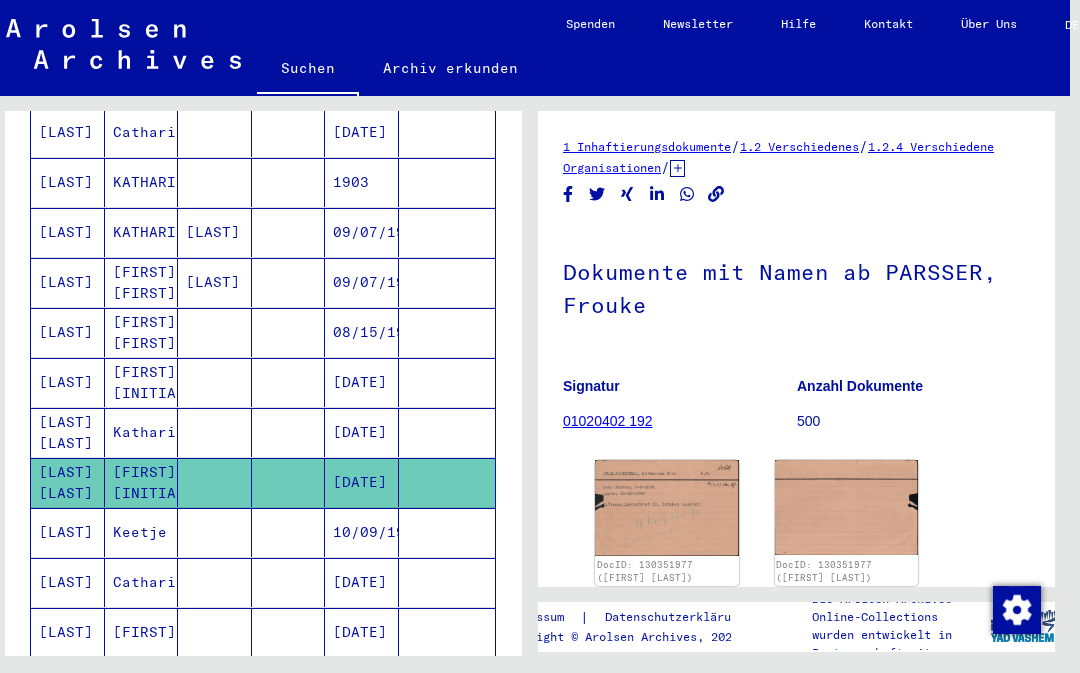 scroll, scrollTop: 0, scrollLeft: 0, axis: both 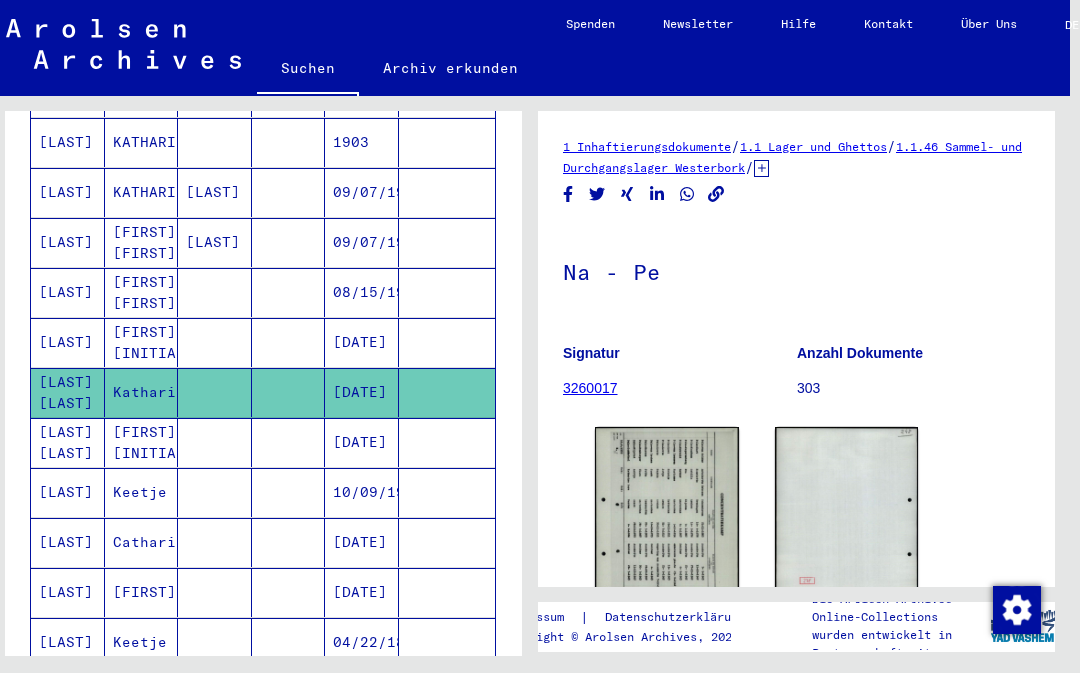 click on "[FIRST] [INITIAL]" at bounding box center (142, 492) 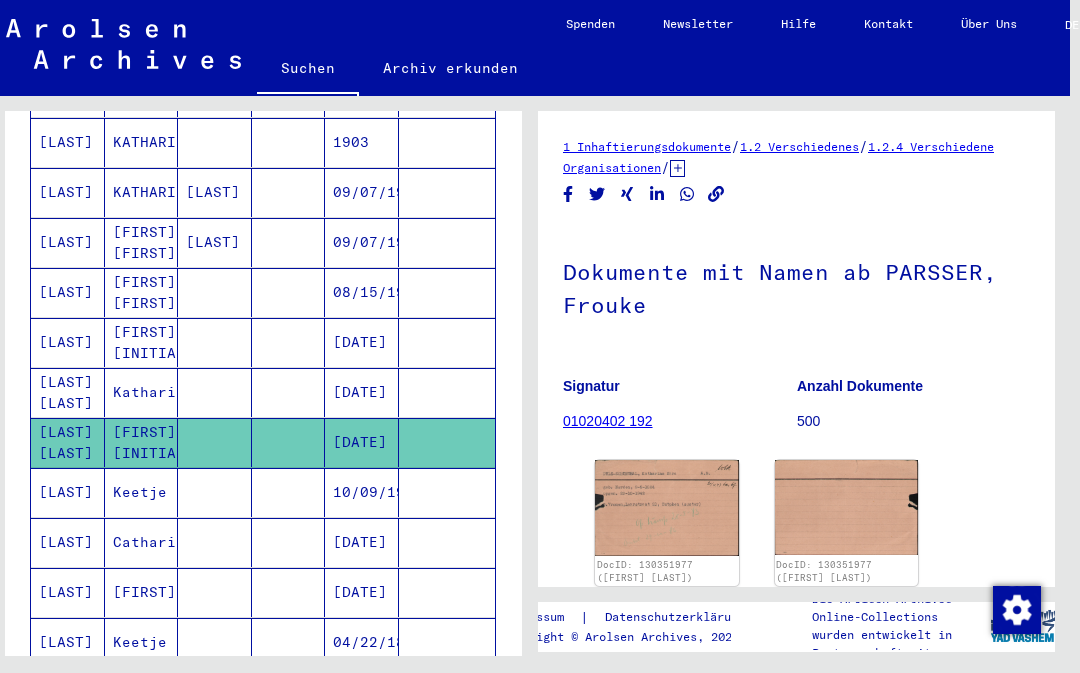 scroll, scrollTop: 0, scrollLeft: 0, axis: both 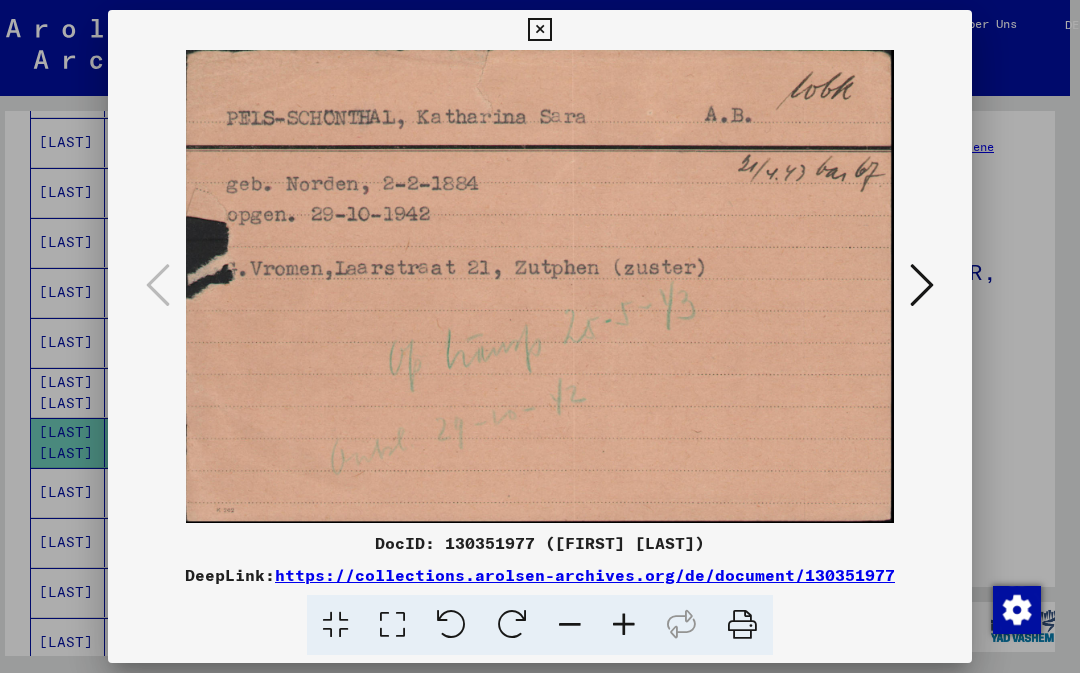 click at bounding box center (539, 30) 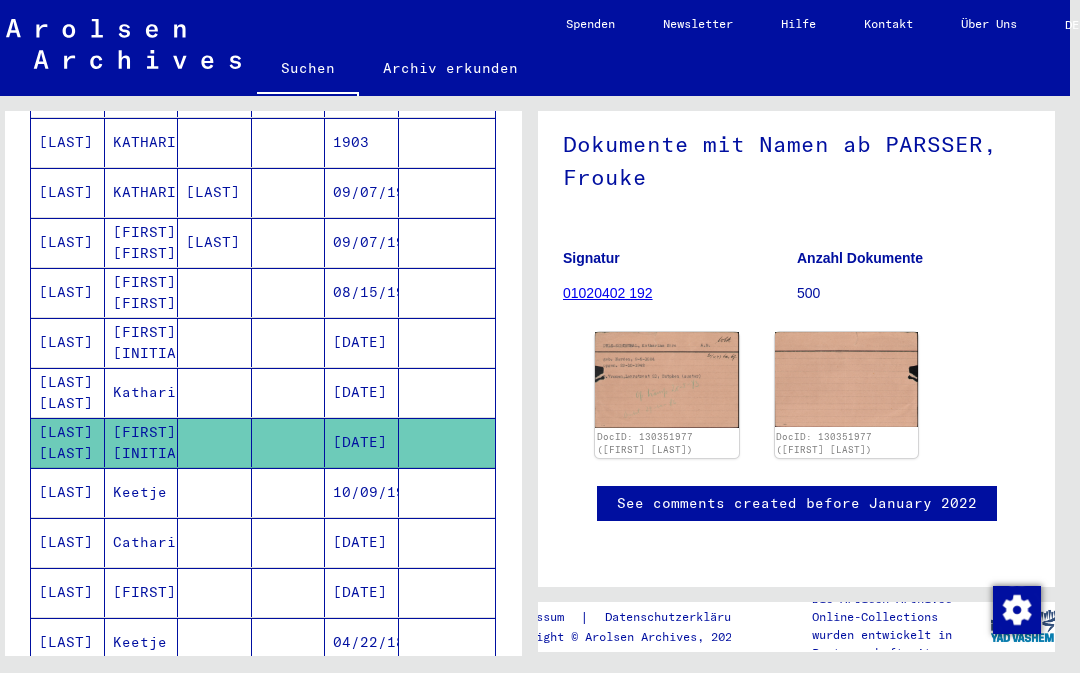 scroll, scrollTop: 189, scrollLeft: 0, axis: vertical 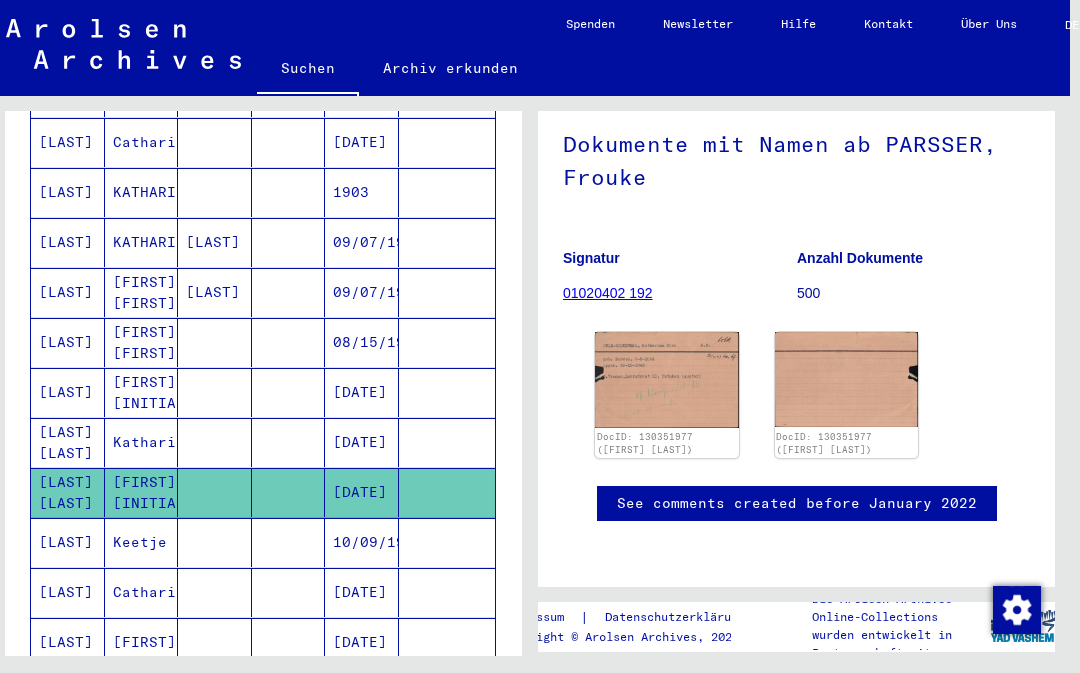 click on "Katharina" at bounding box center [142, 492] 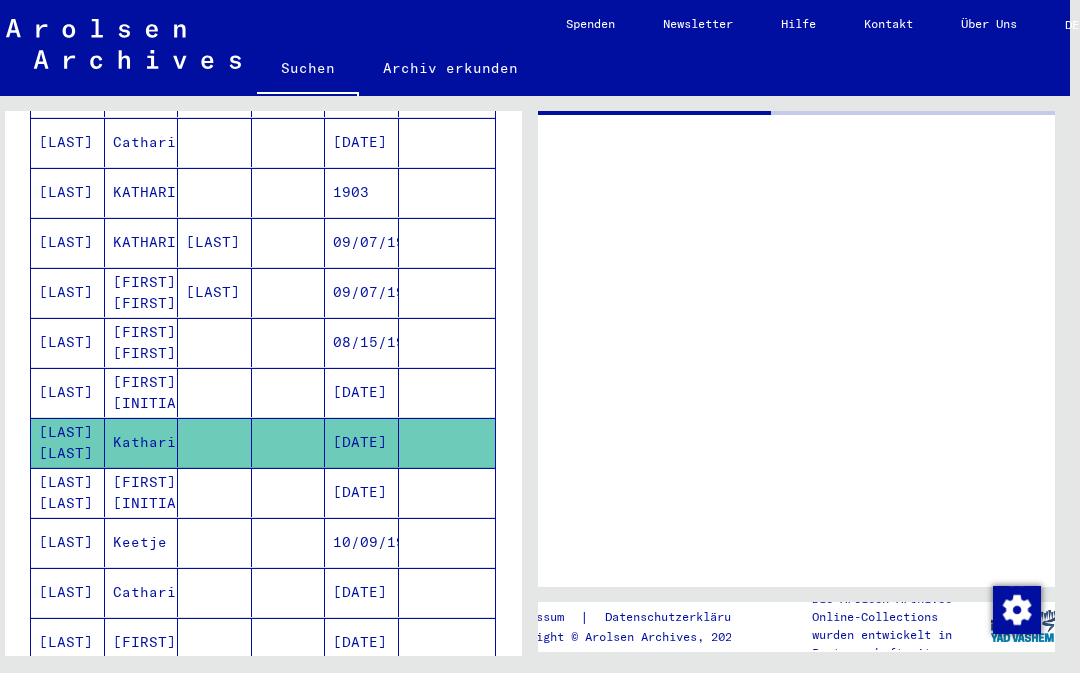 scroll, scrollTop: 0, scrollLeft: 0, axis: both 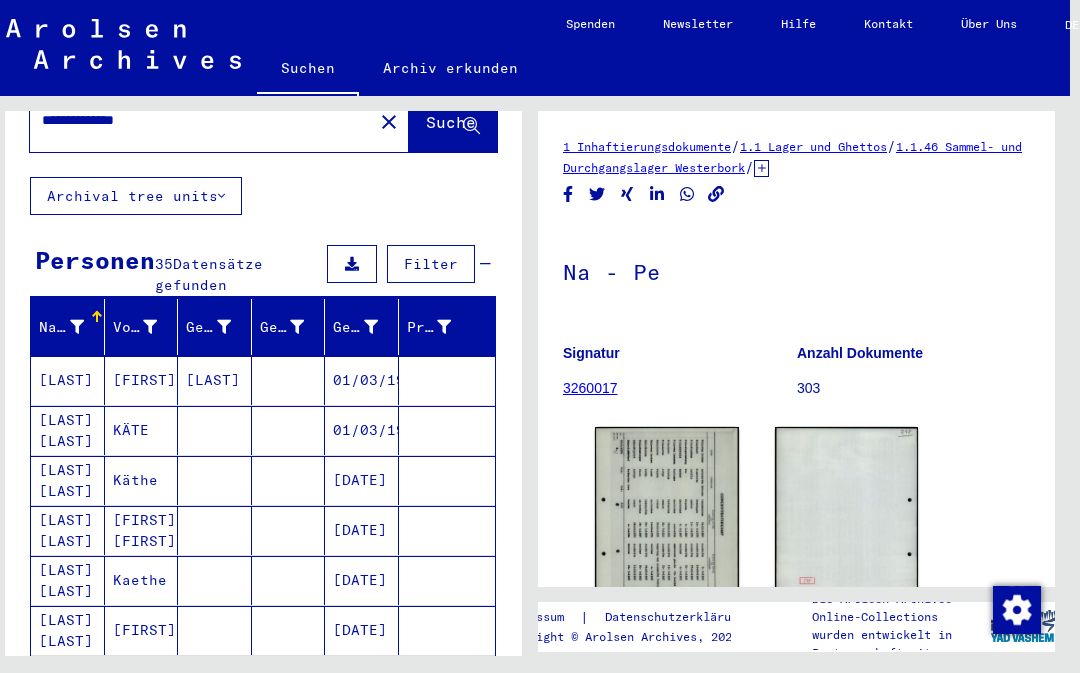 click on "KÄTE" at bounding box center (142, 480) 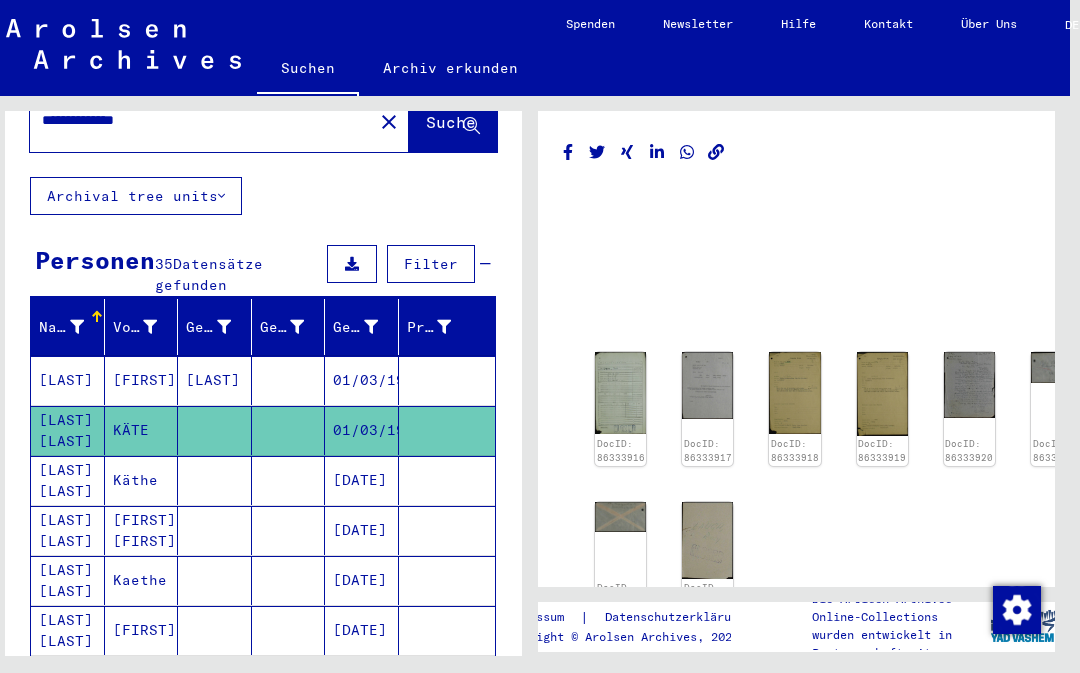 click on "[FIRST]" at bounding box center (142, 430) 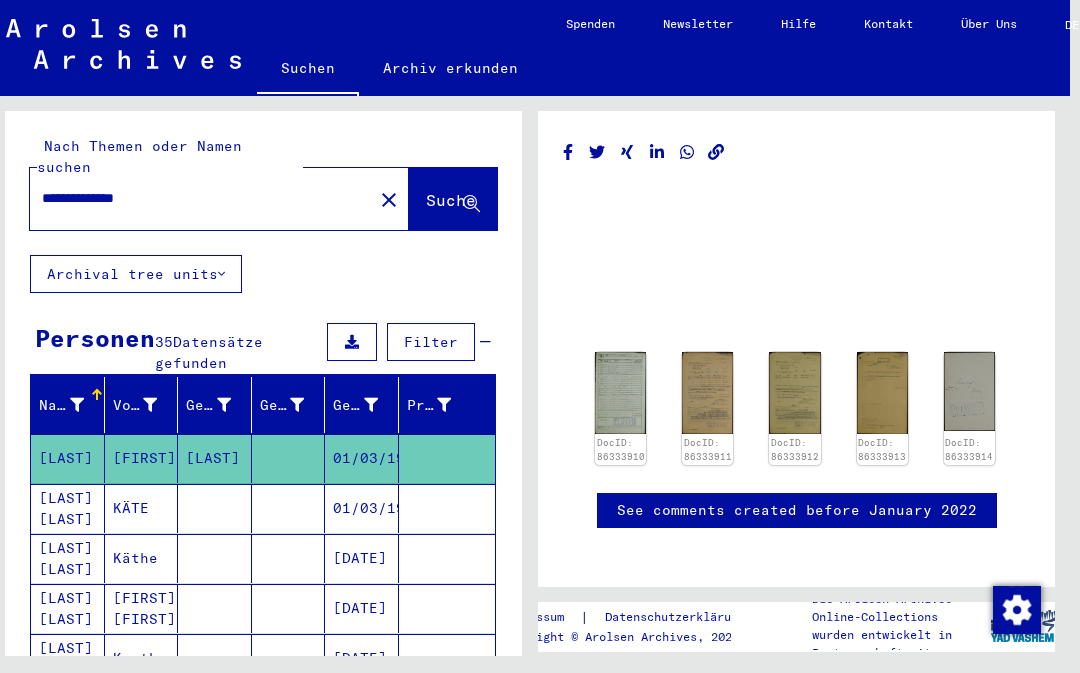 scroll, scrollTop: 0, scrollLeft: 0, axis: both 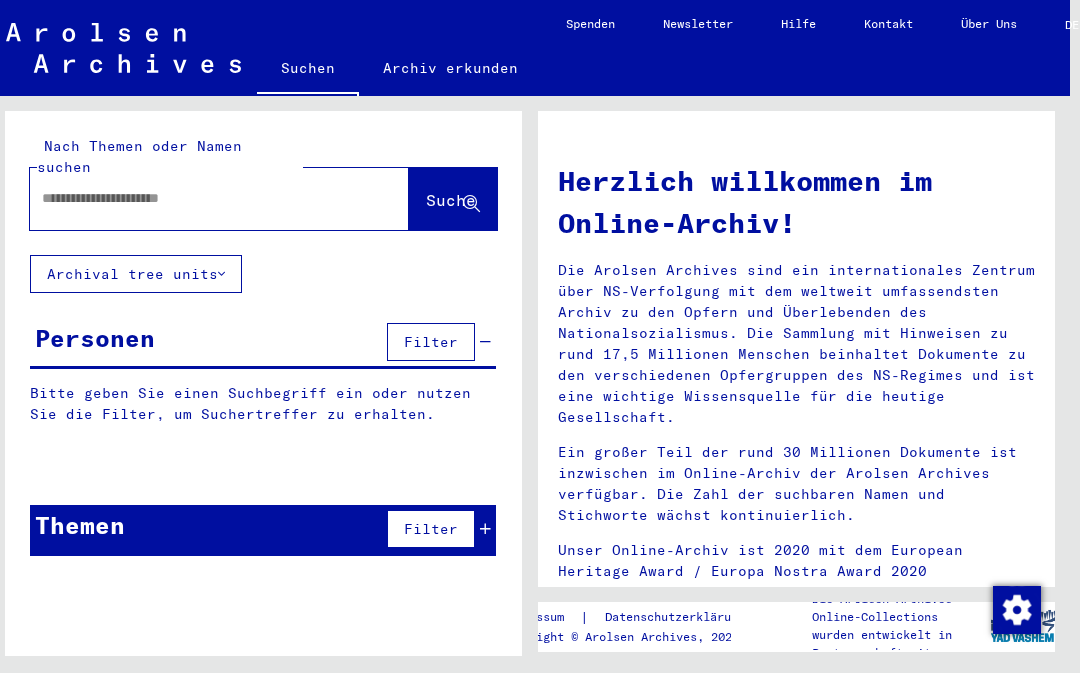 click at bounding box center (195, 198) 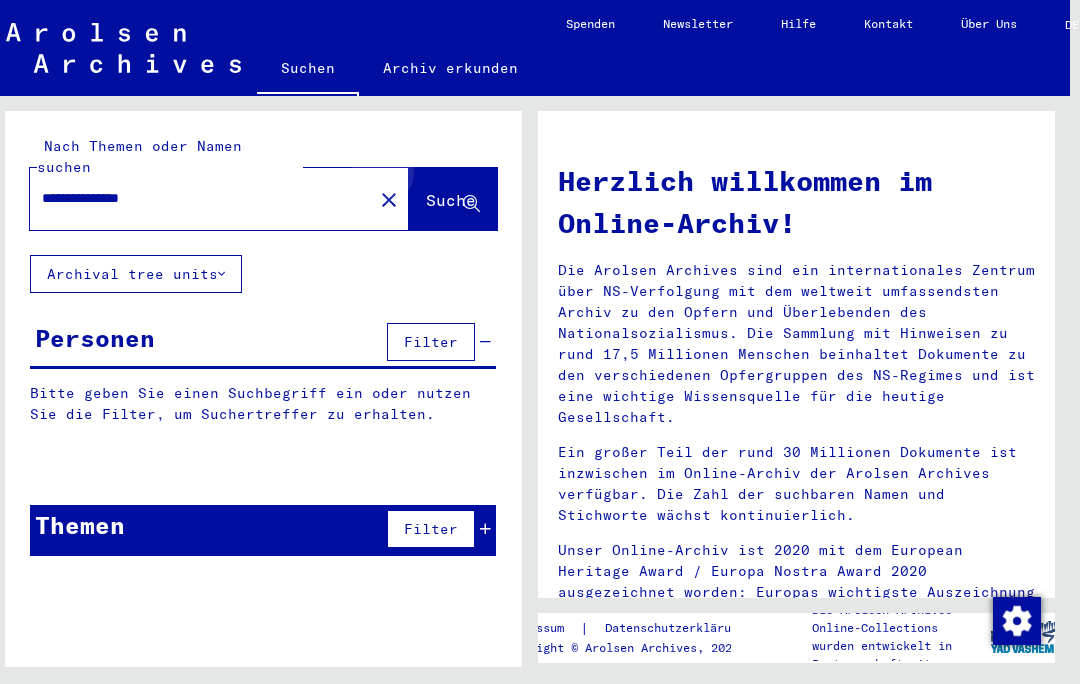 type on "**********" 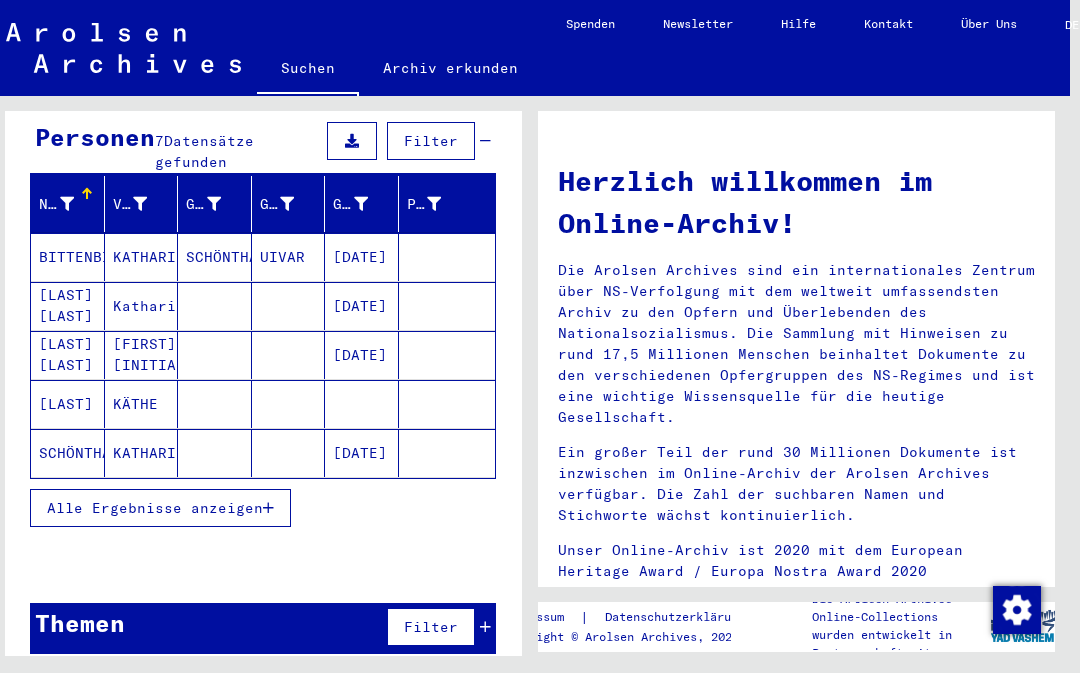scroll, scrollTop: 200, scrollLeft: 0, axis: vertical 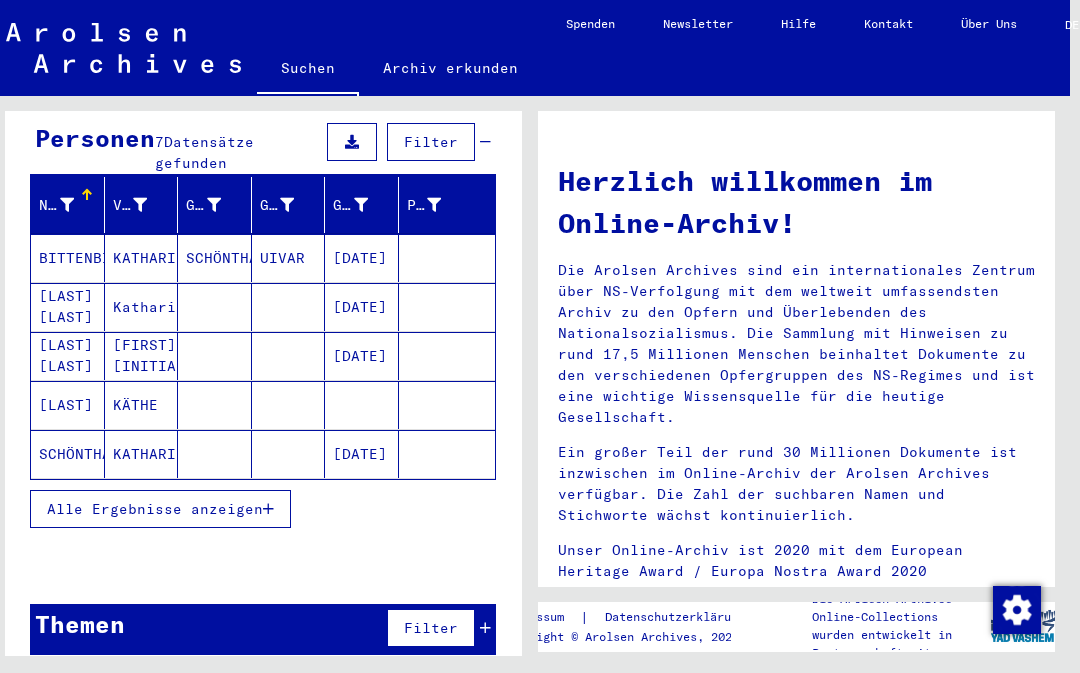 click on "Alle Ergebnisse anzeigen" at bounding box center (160, 509) 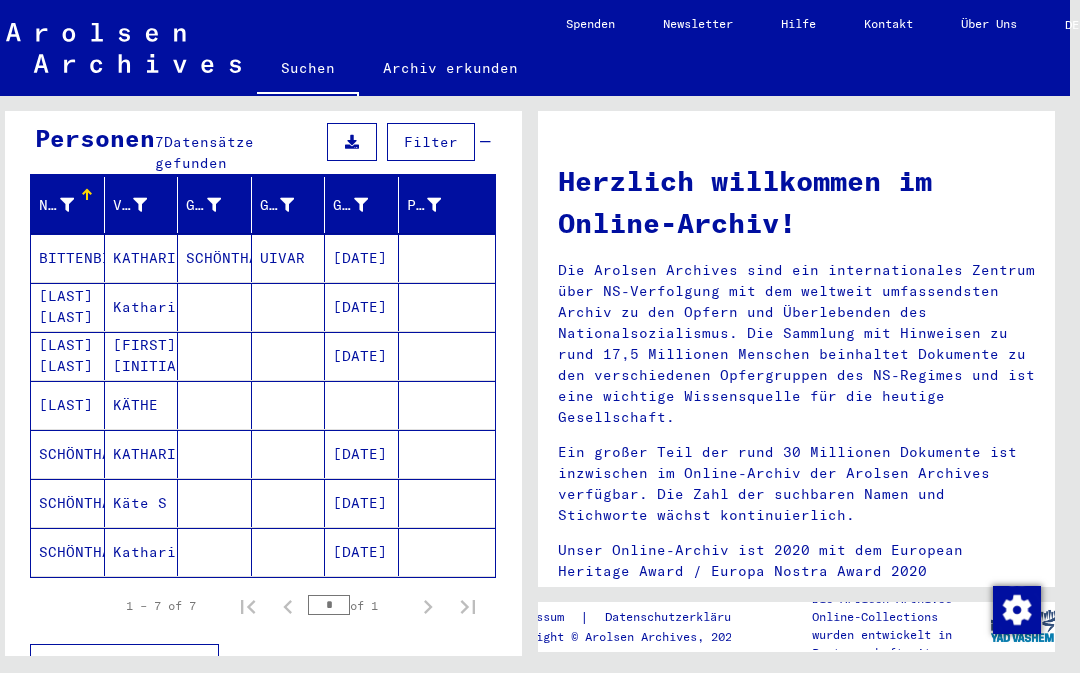 click on "[LAST]" at bounding box center [68, 454] 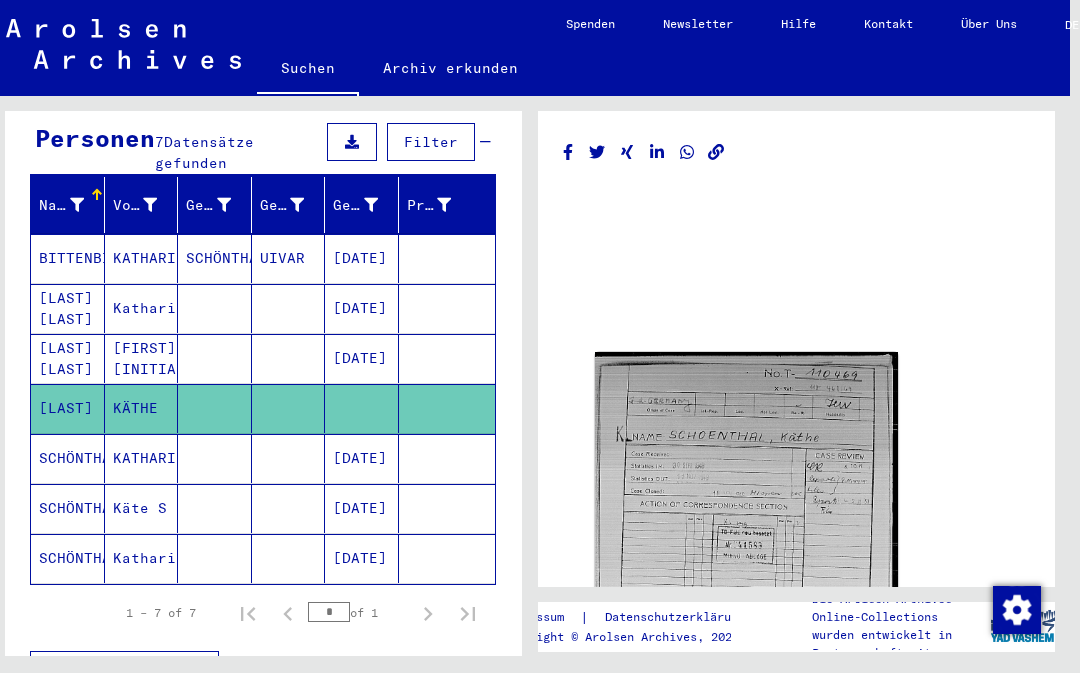 scroll, scrollTop: 0, scrollLeft: 0, axis: both 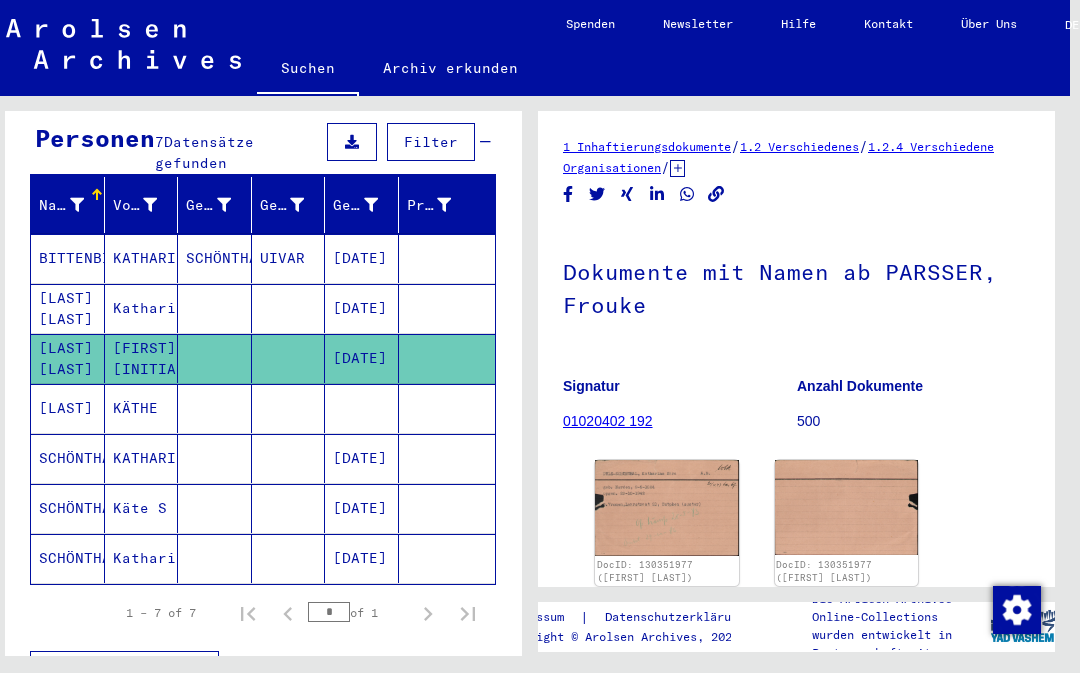 click 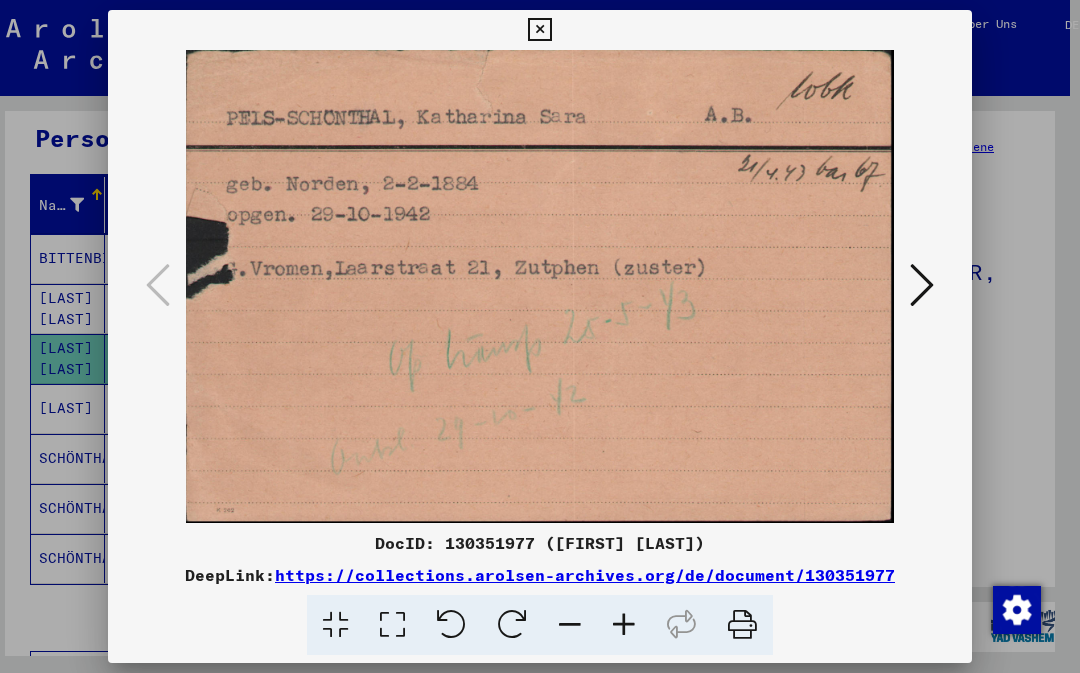click at bounding box center (539, 30) 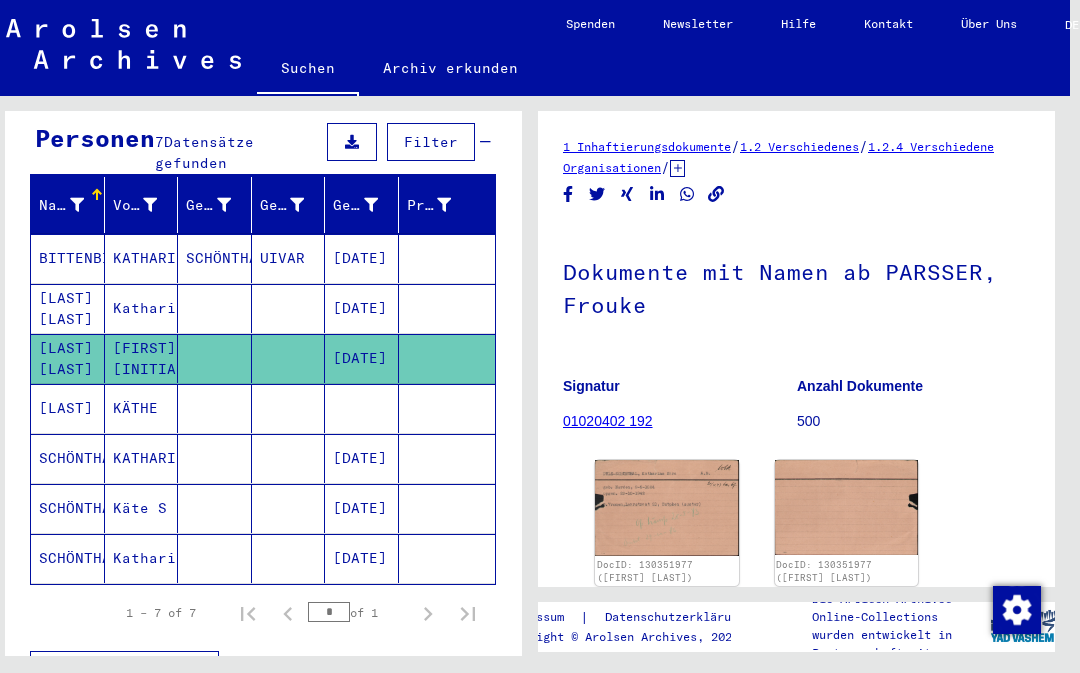 scroll, scrollTop: 0, scrollLeft: 0, axis: both 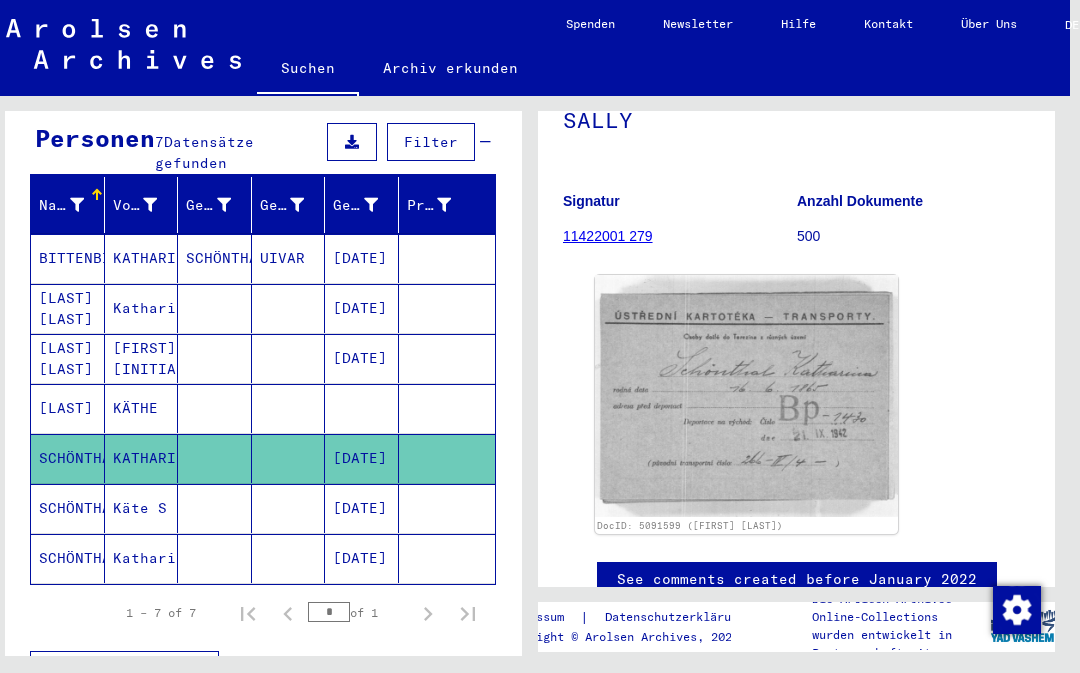 click on "SCHÖNTHAL" at bounding box center [68, 558] 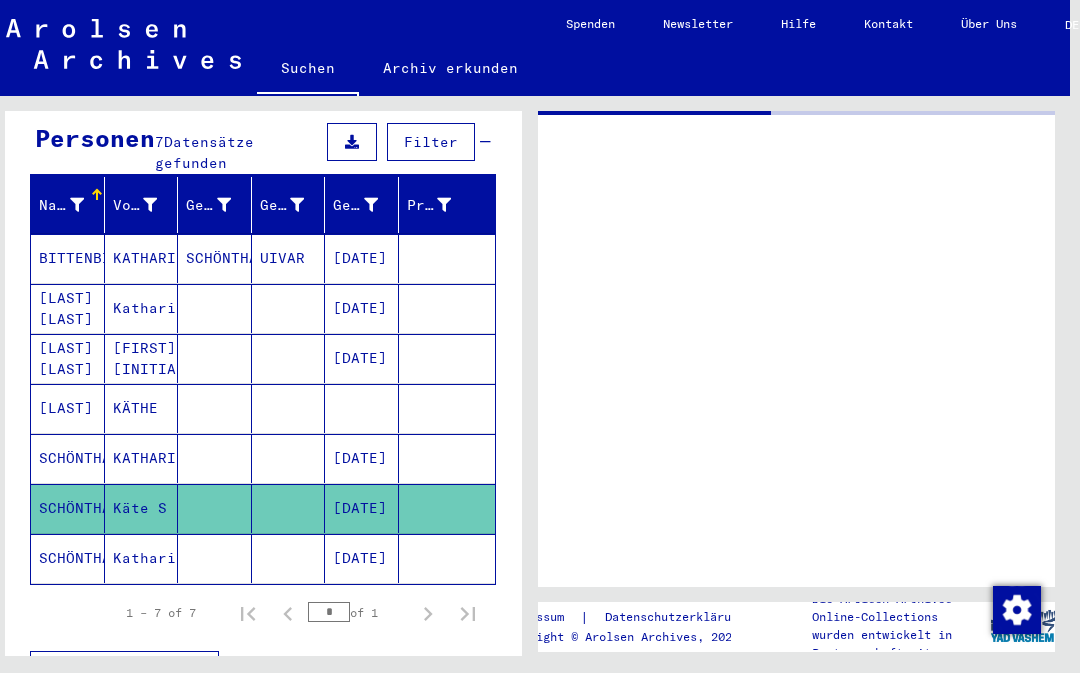 scroll, scrollTop: 0, scrollLeft: 0, axis: both 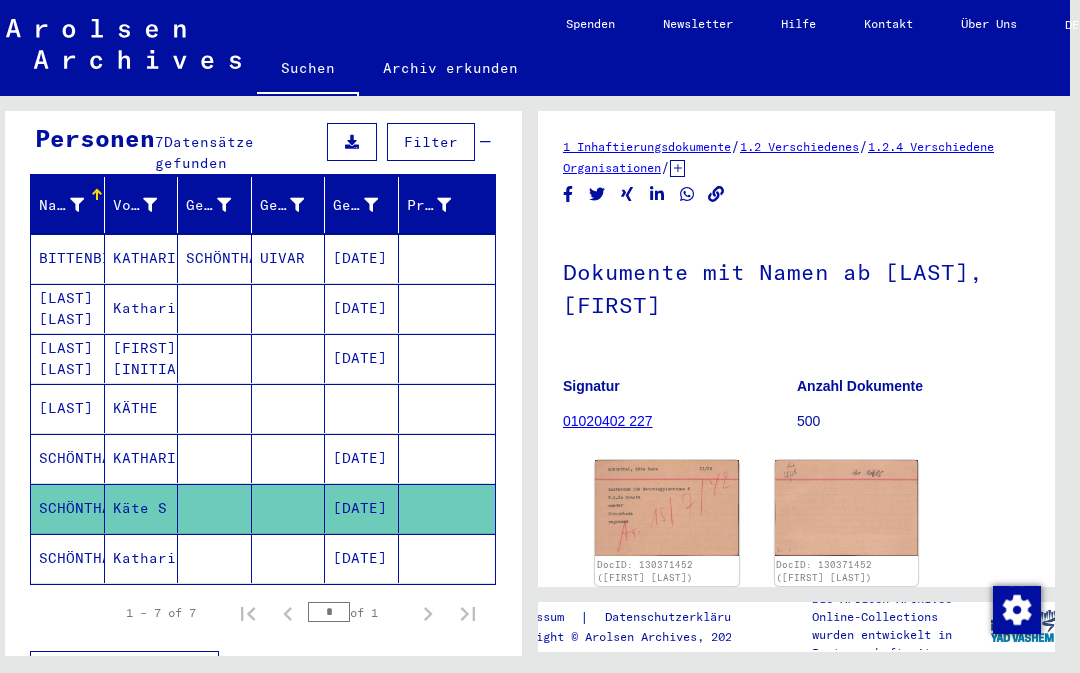 click 